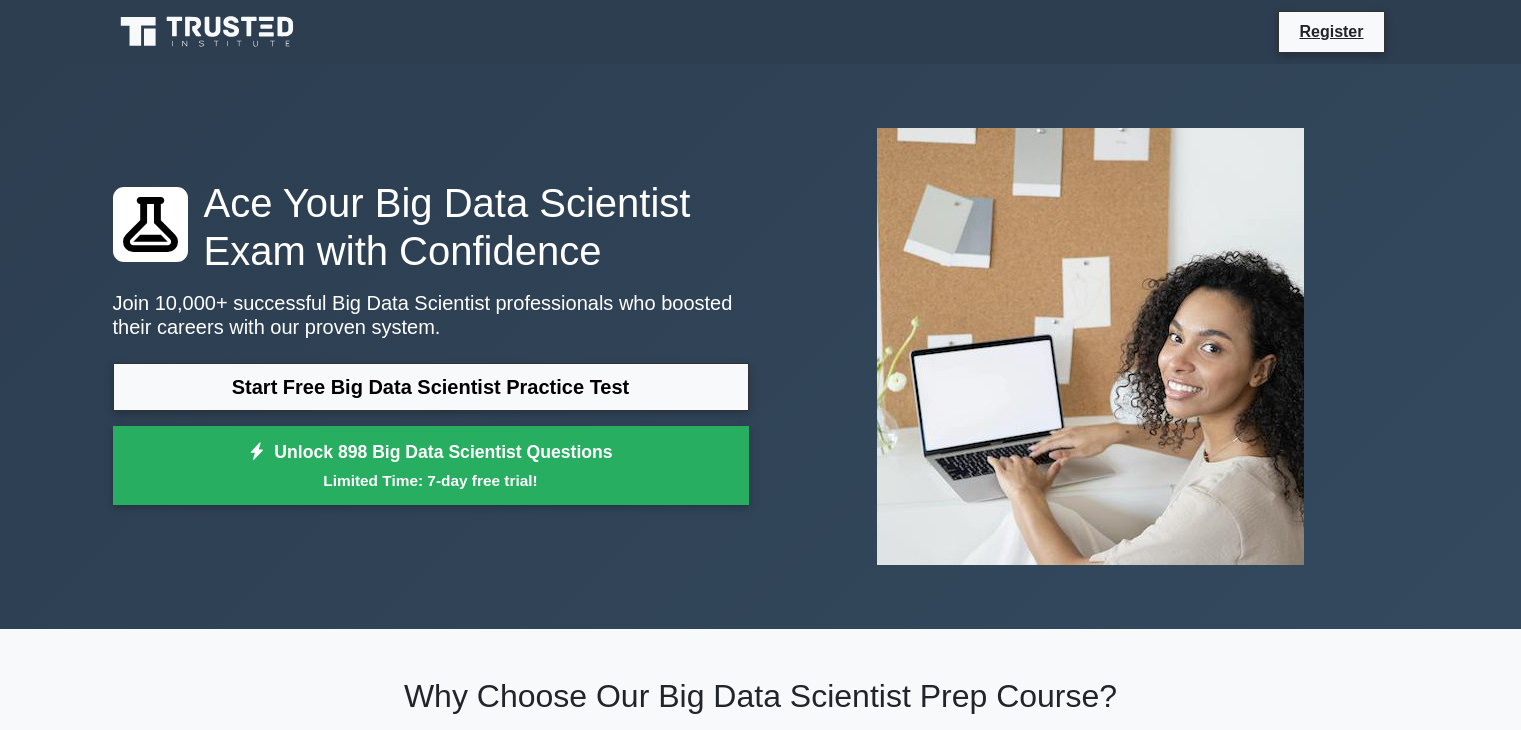 scroll, scrollTop: 0, scrollLeft: 0, axis: both 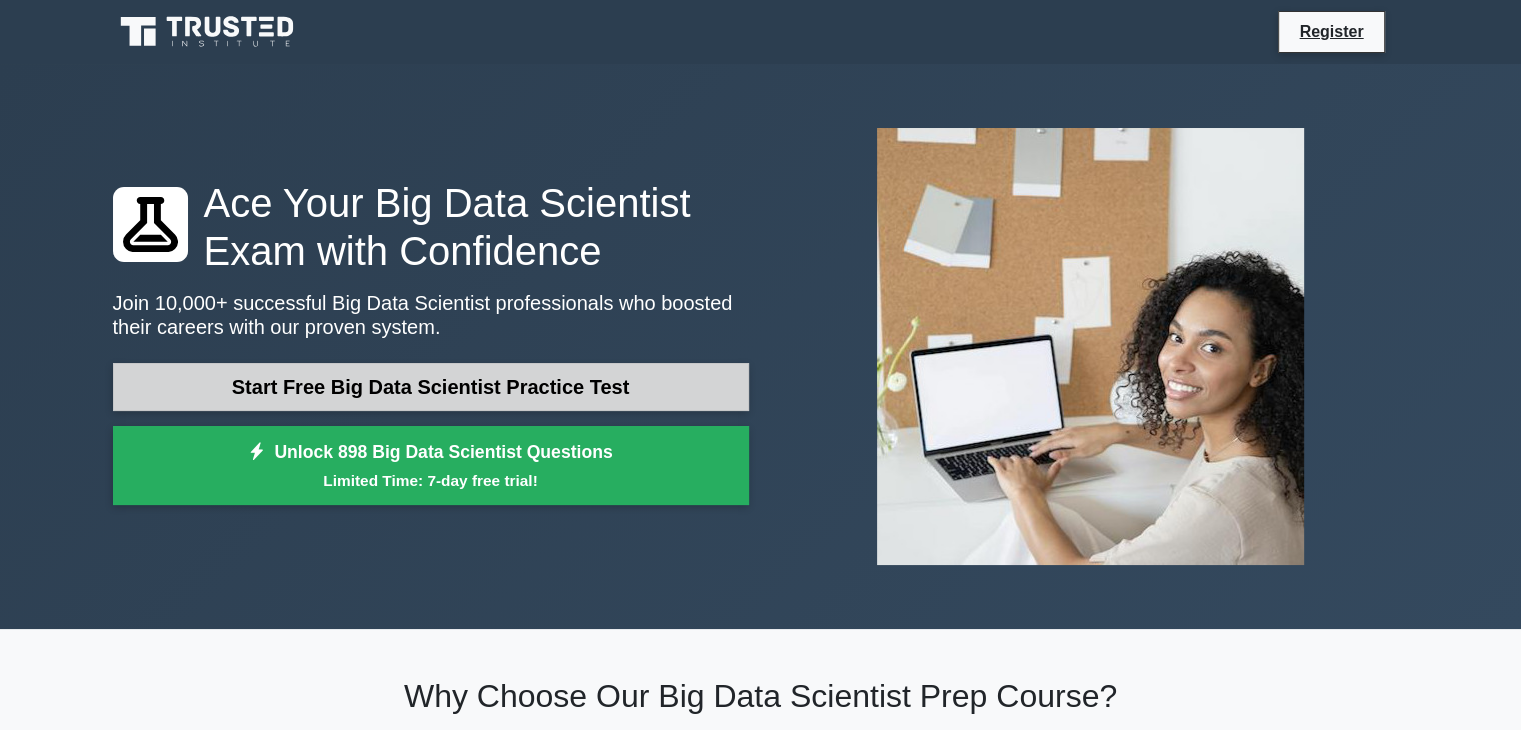 click on "Start Free Big Data Scientist Practice Test" at bounding box center (431, 387) 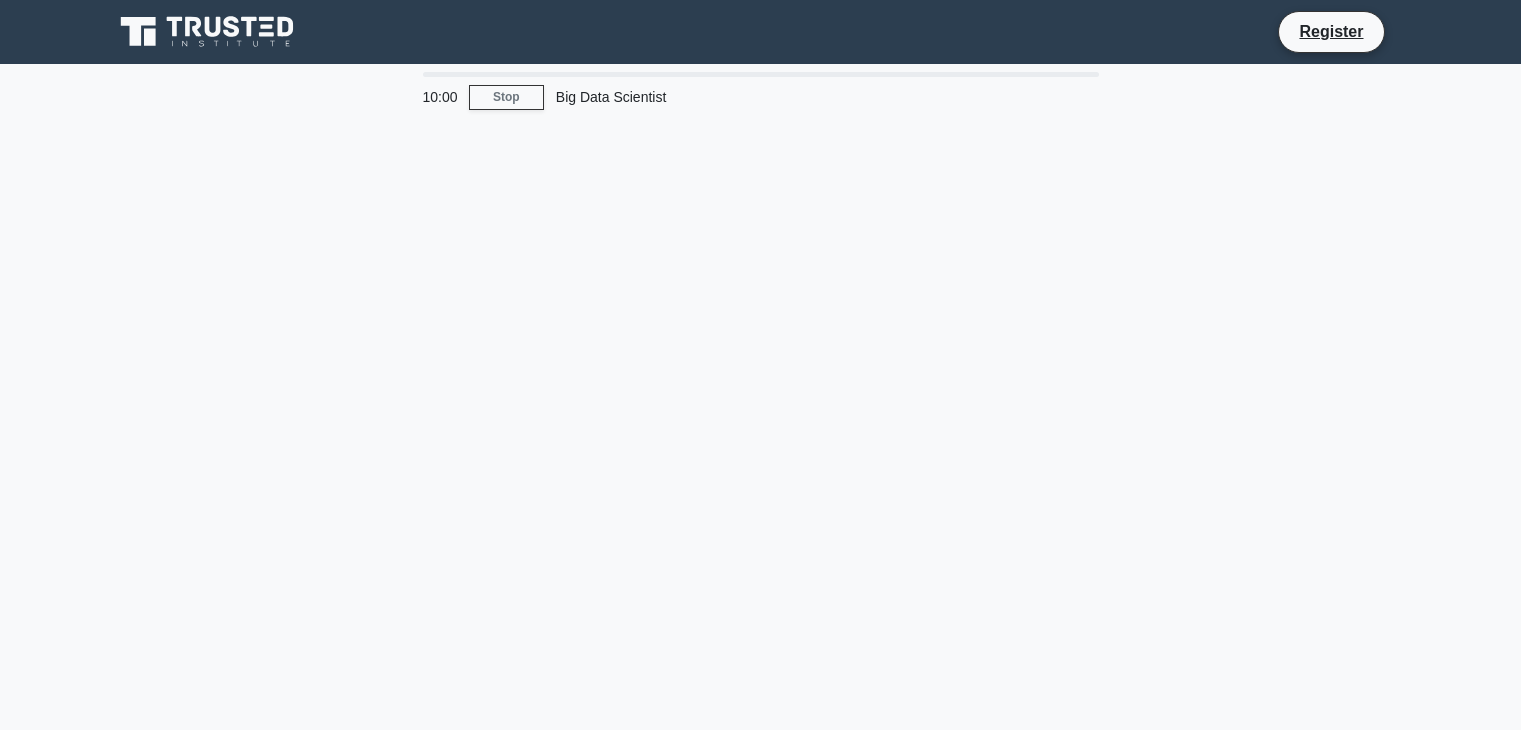 scroll, scrollTop: 0, scrollLeft: 0, axis: both 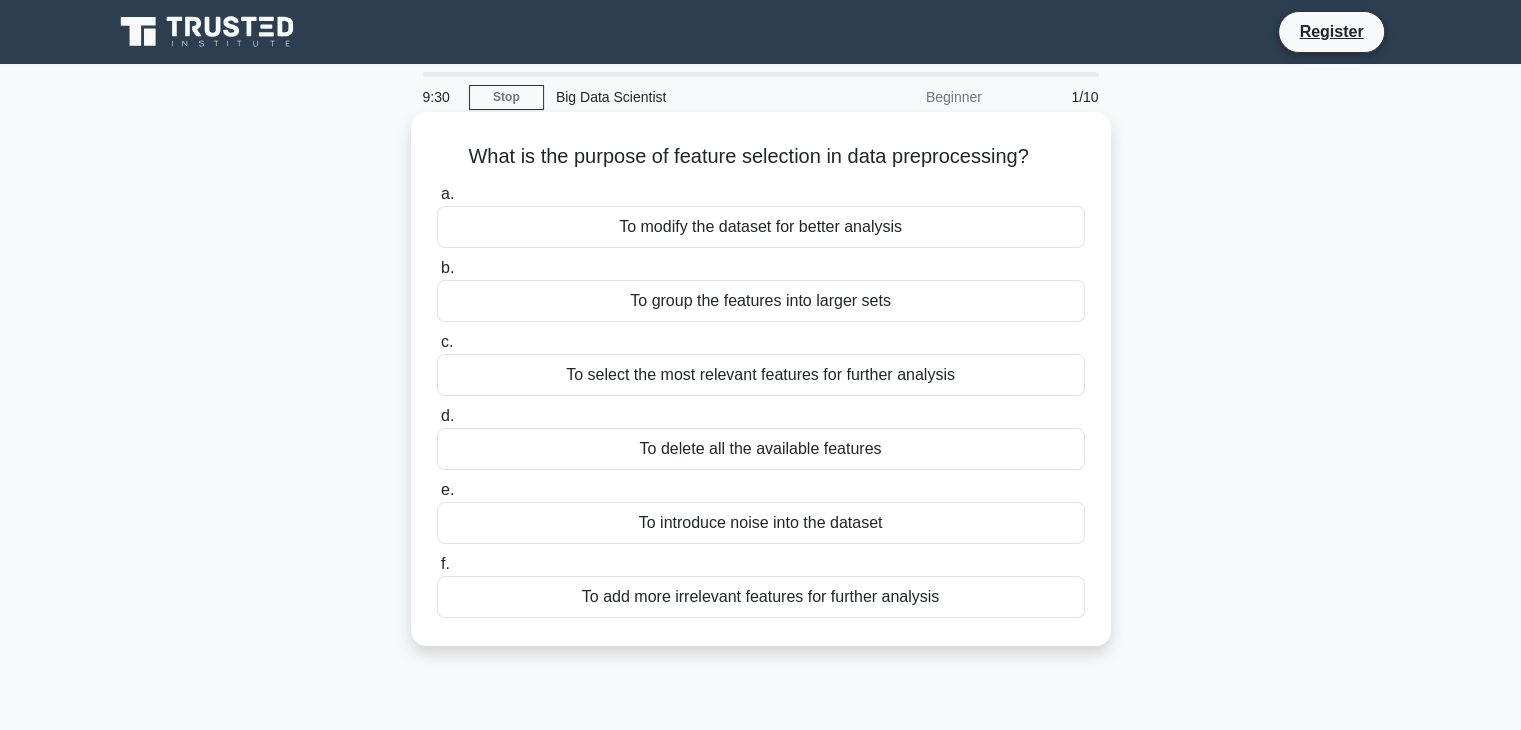 click on "To modify the dataset for better analysis" at bounding box center (761, 227) 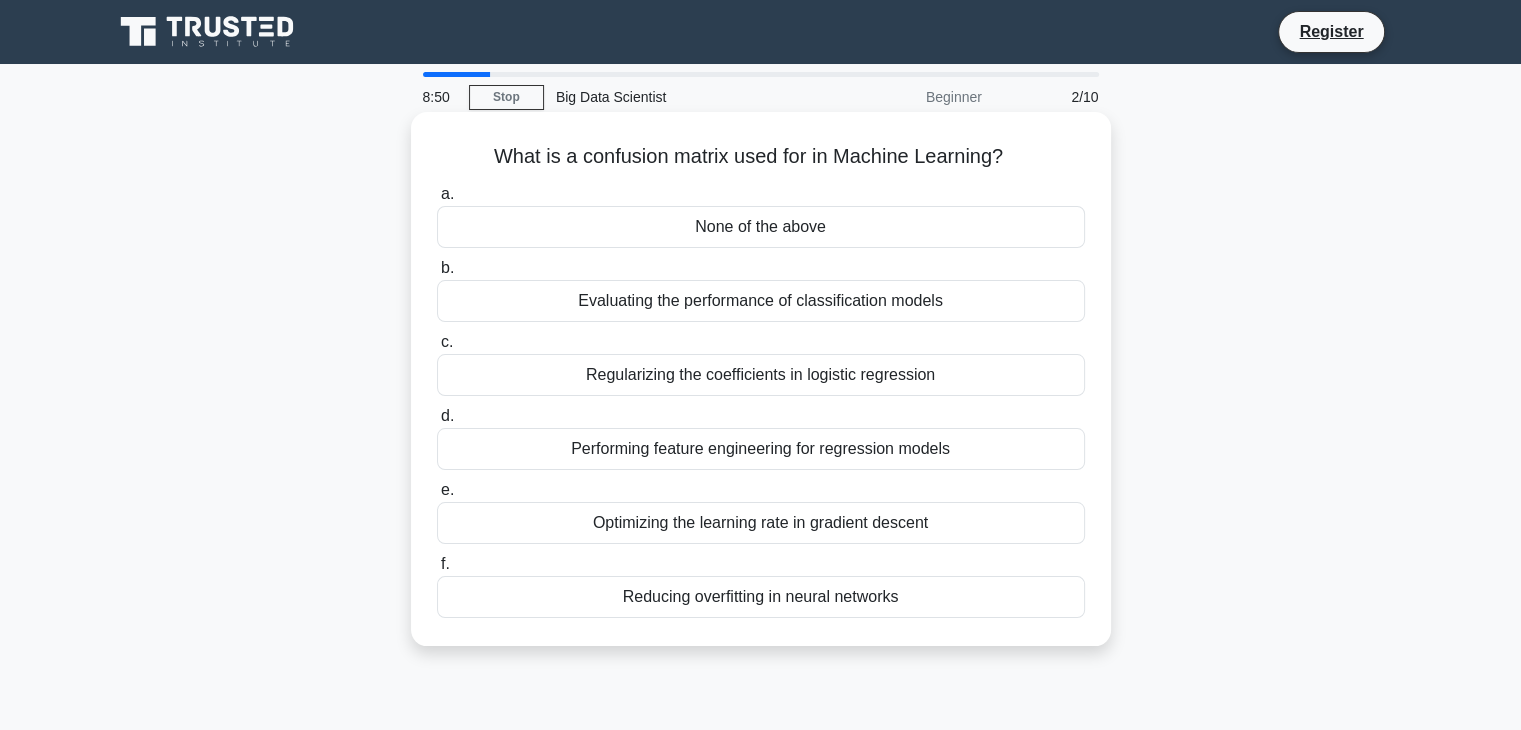 click on "None of the above" at bounding box center [761, 227] 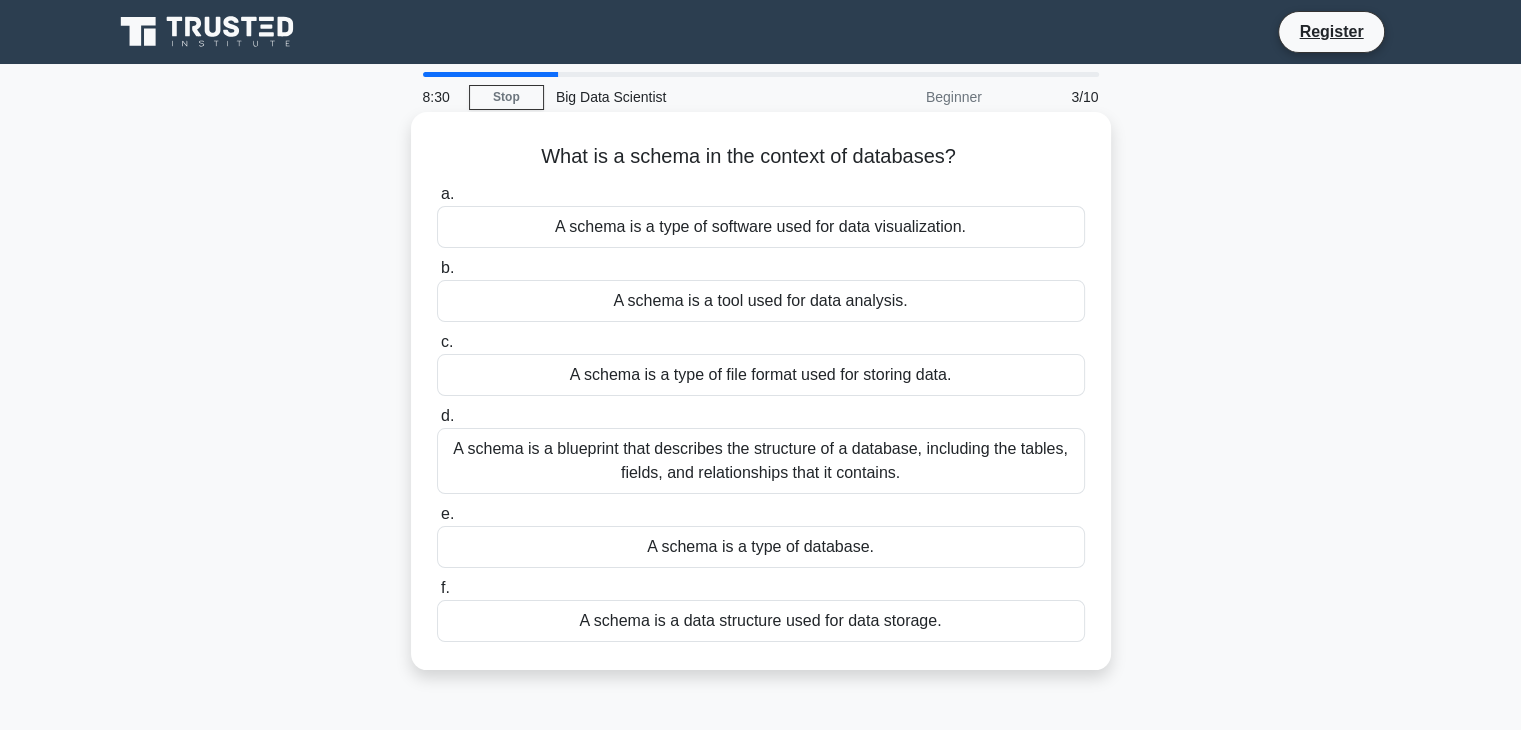 click on "A schema is a type of database." at bounding box center (761, 547) 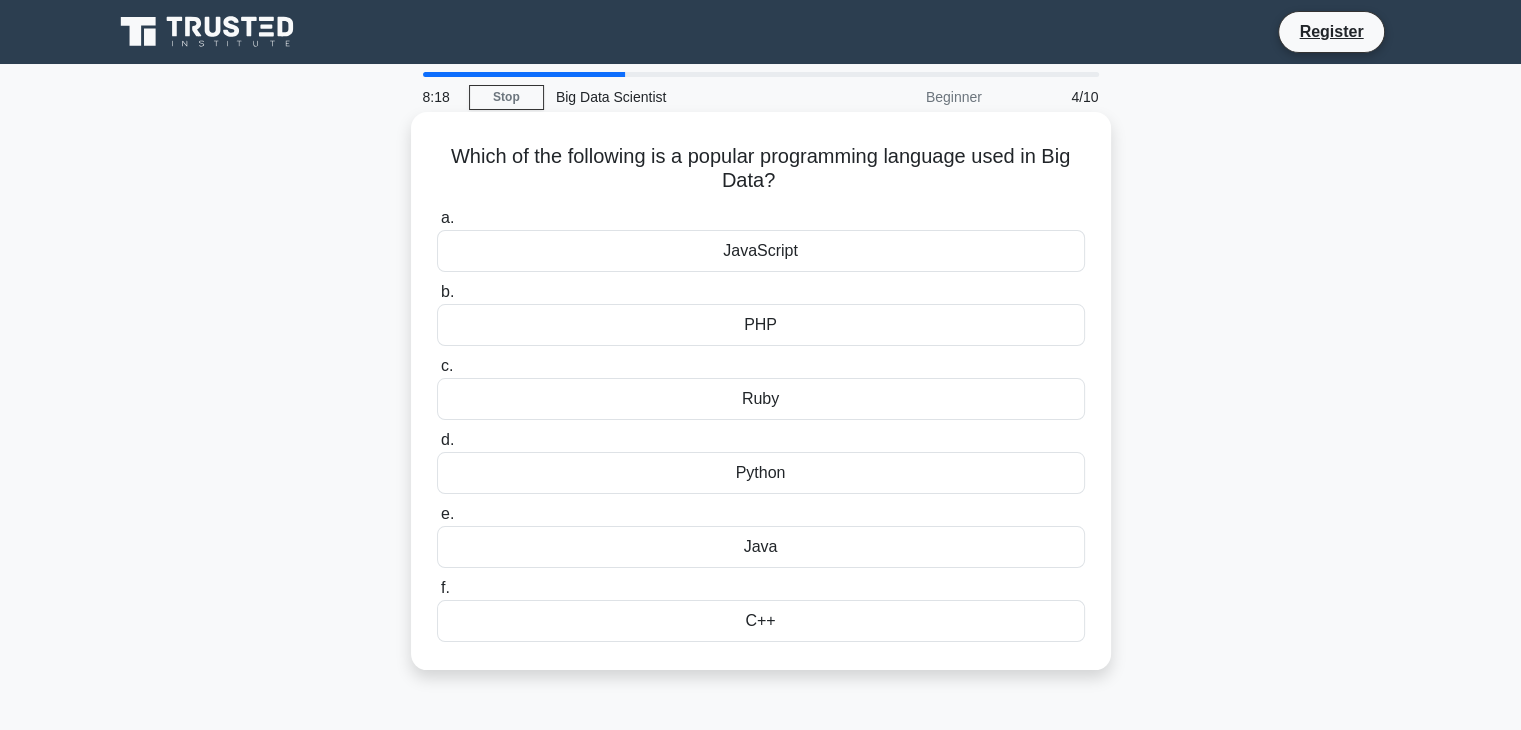 click on "Python" at bounding box center (761, 473) 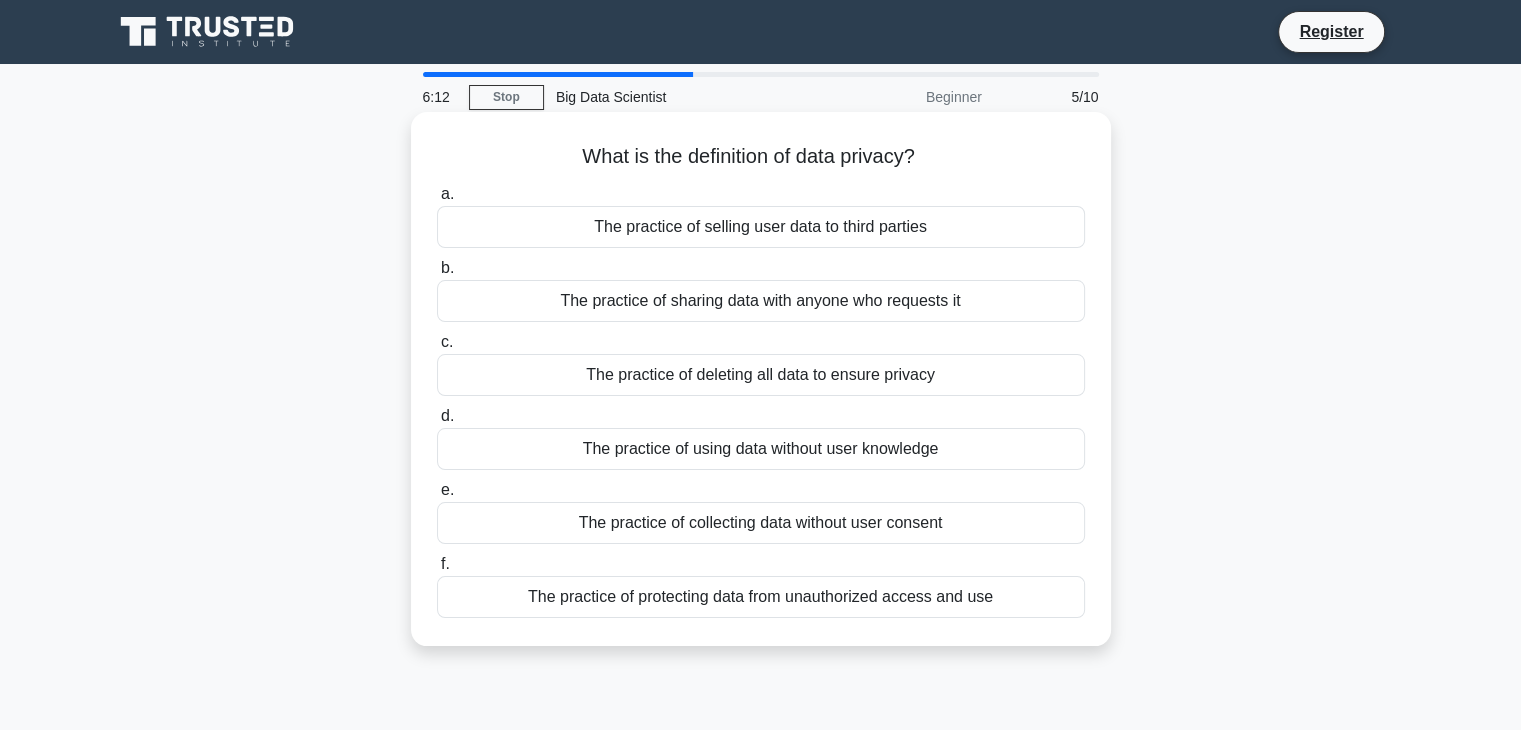 click on "The practice of protecting data from unauthorized access and use" at bounding box center (761, 597) 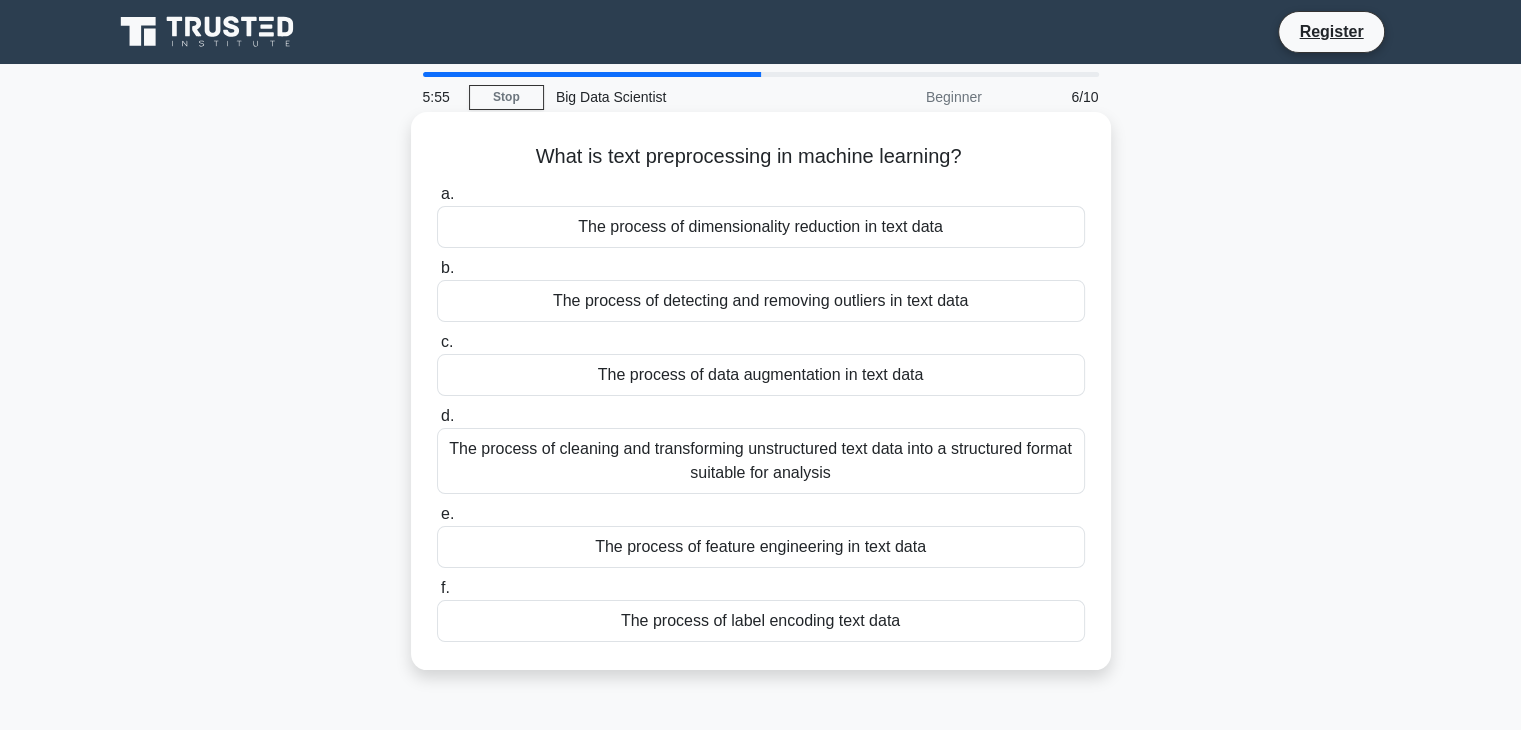 click on "The process of data augmentation in text data" at bounding box center [761, 375] 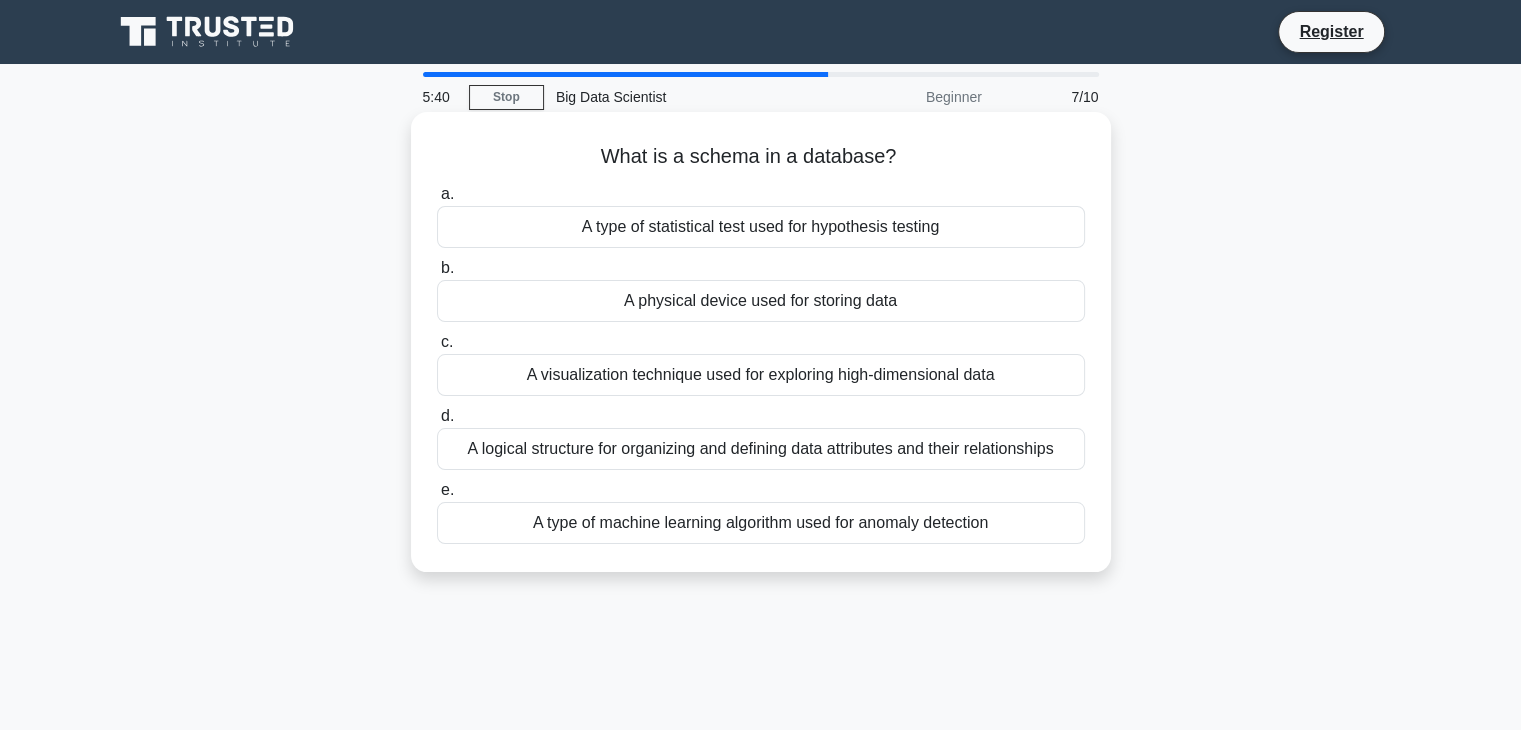 click on "A physical device used for storing data" at bounding box center [761, 301] 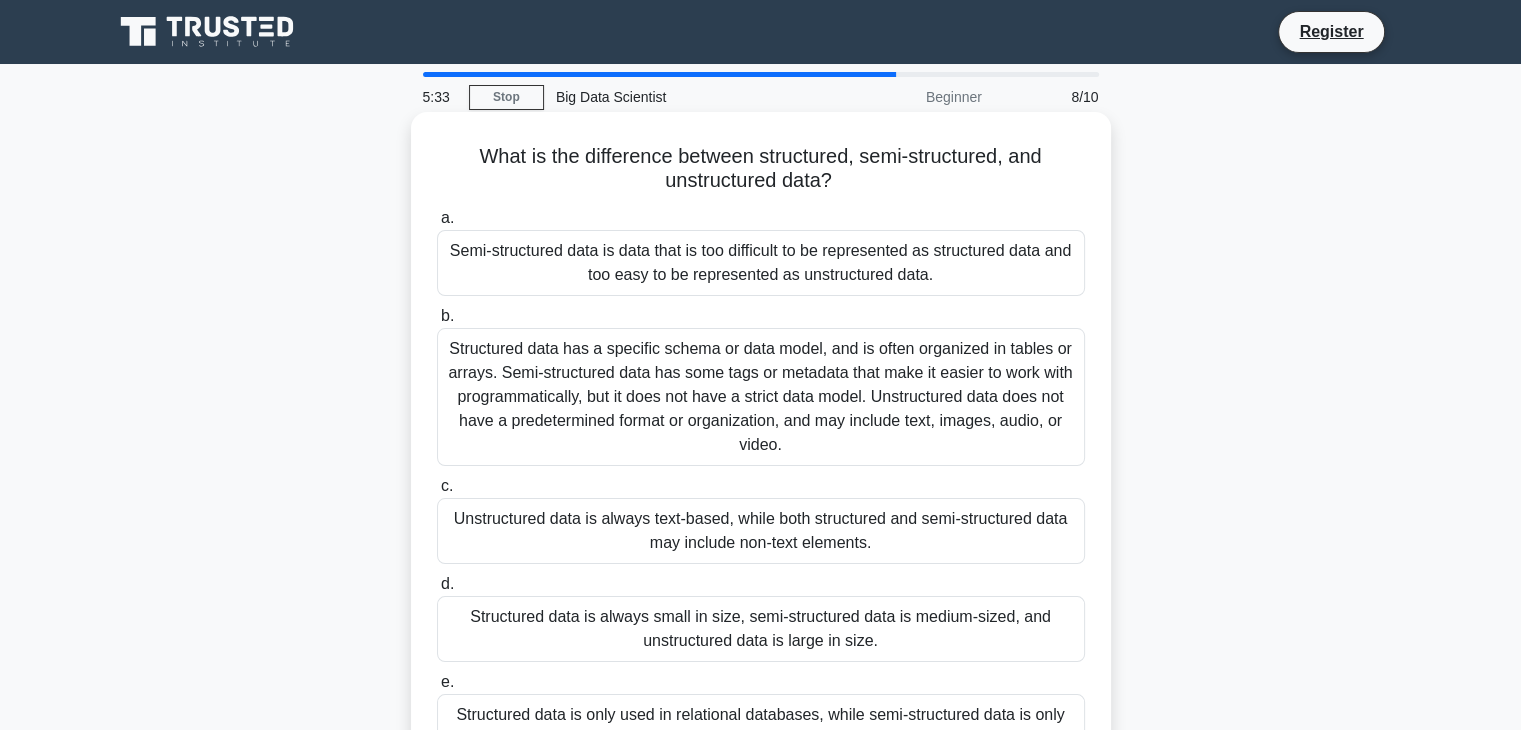 click on "Unstructured data is always text-based, while both structured and semi-structured data may include non-text elements." at bounding box center [761, 531] 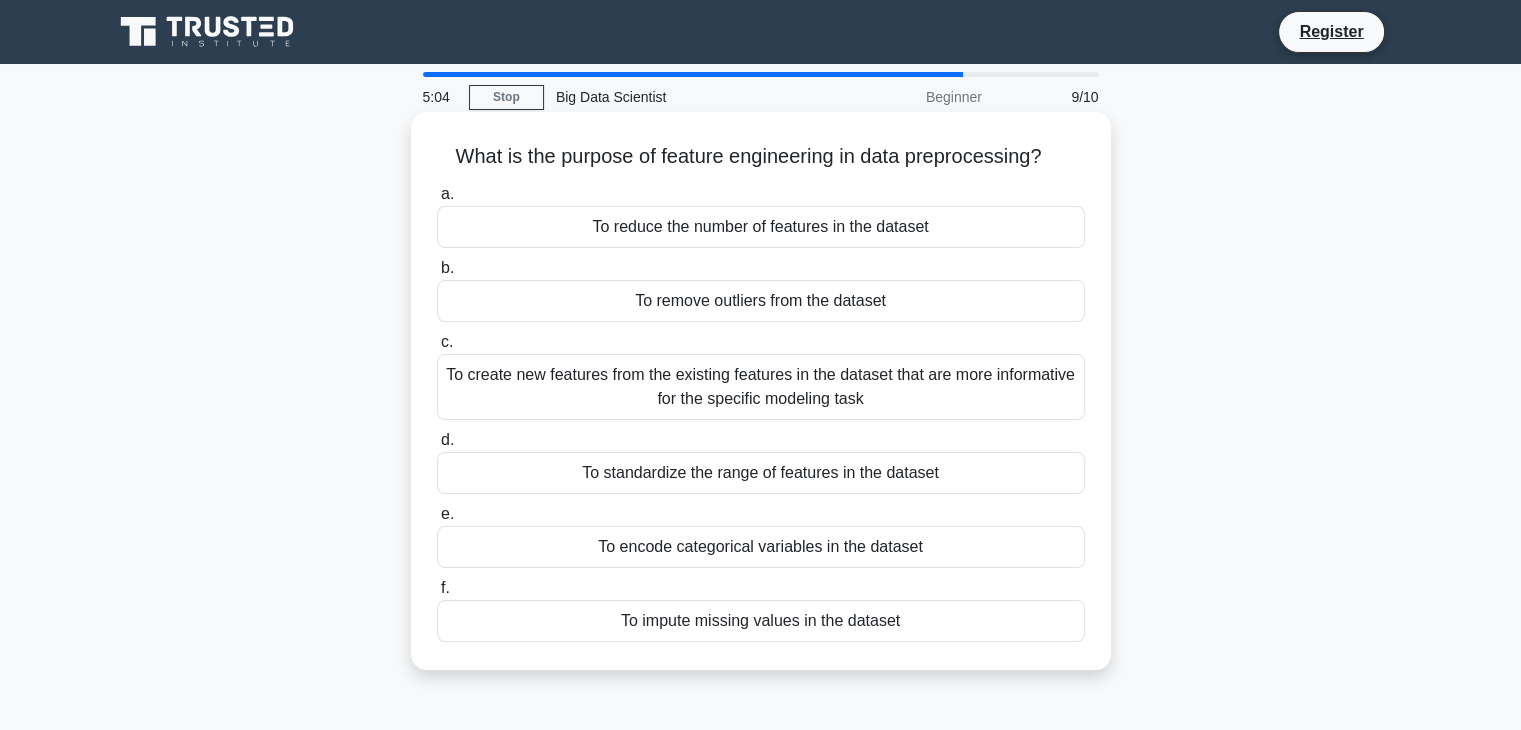 click on "To create new features from the existing features in the dataset that are more informative for the specific modeling task" at bounding box center [761, 387] 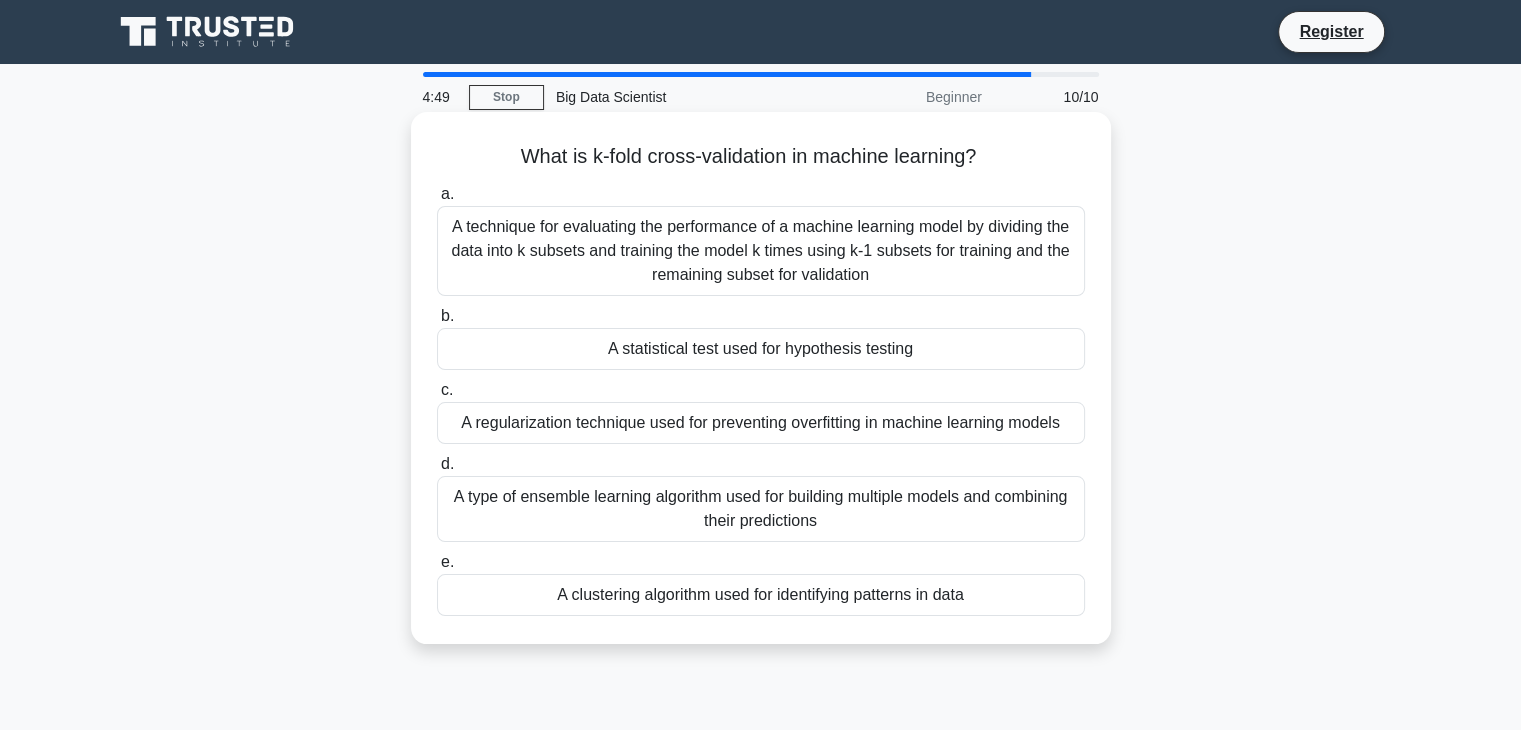 click on "A technique for evaluating the performance of a machine learning model by dividing the data into k subsets and training the model k times using k-1 subsets for training and the remaining subset for validation" at bounding box center [761, 251] 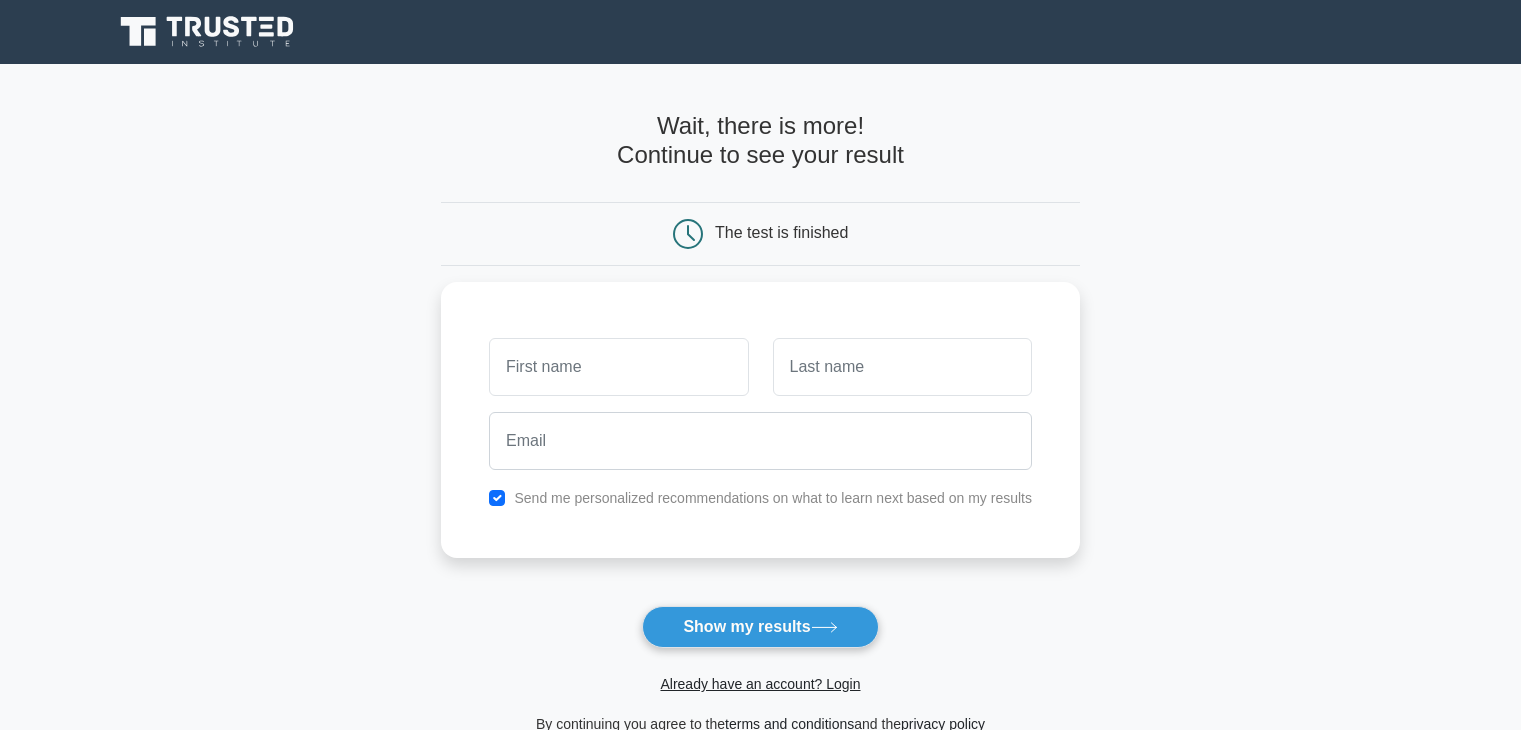 scroll, scrollTop: 0, scrollLeft: 0, axis: both 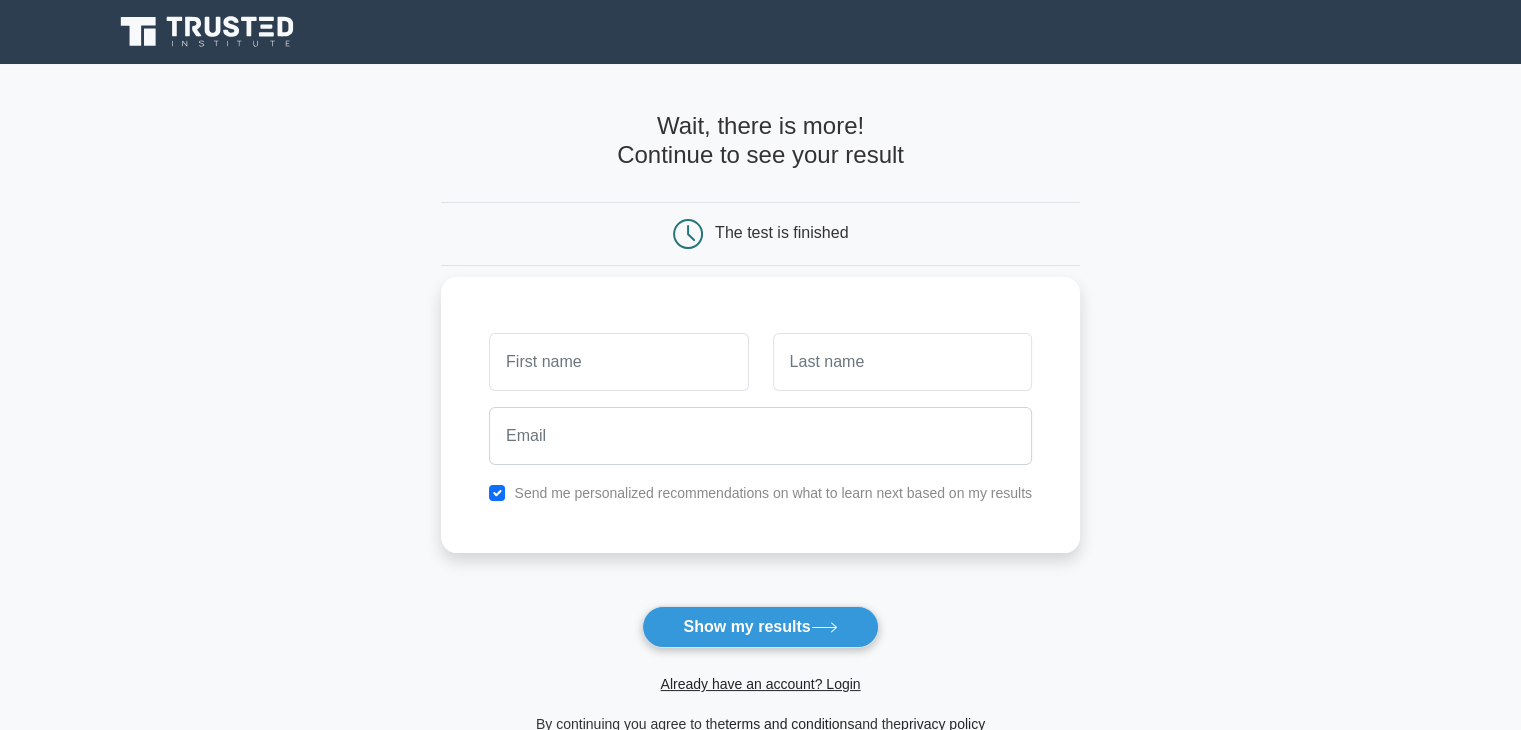 click at bounding box center [618, 362] 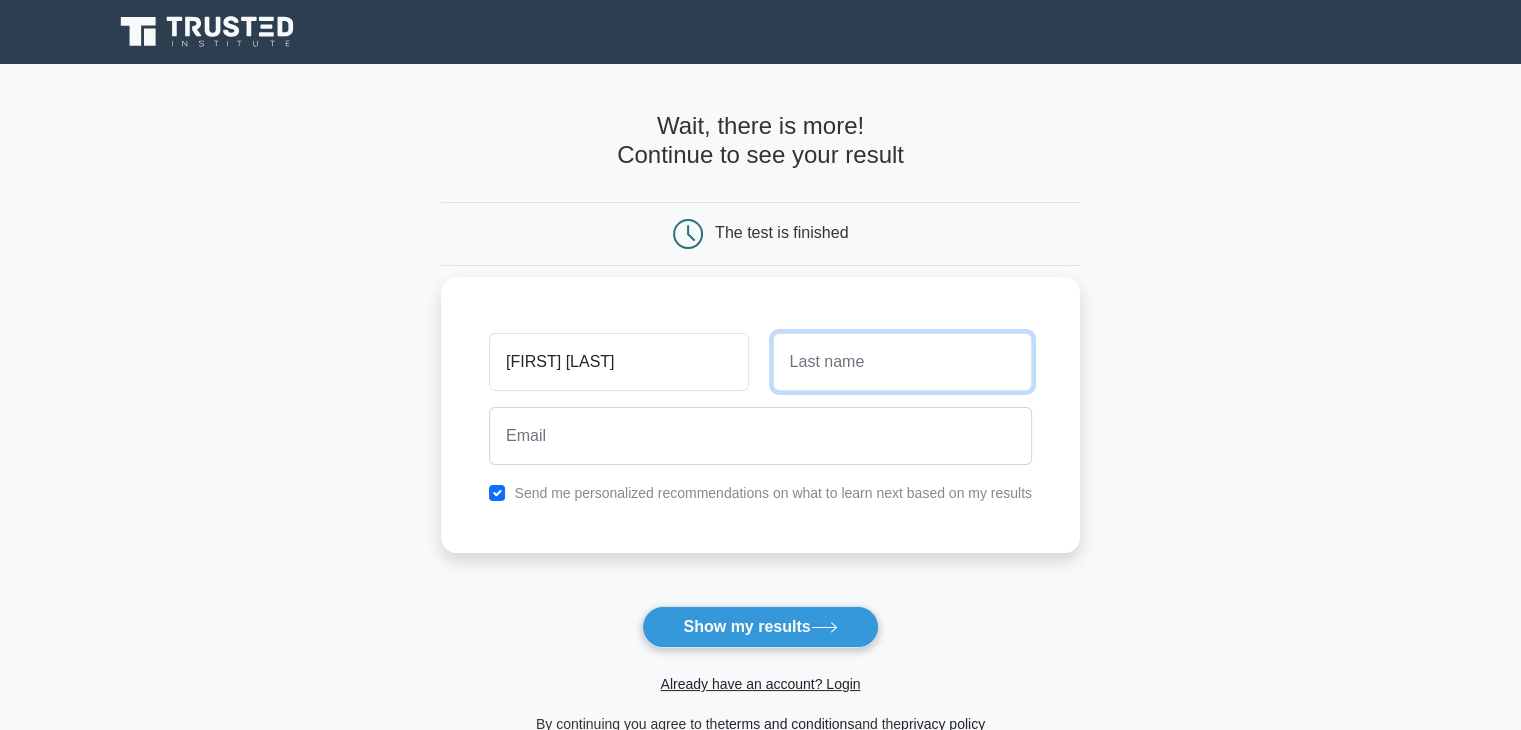 click at bounding box center (902, 362) 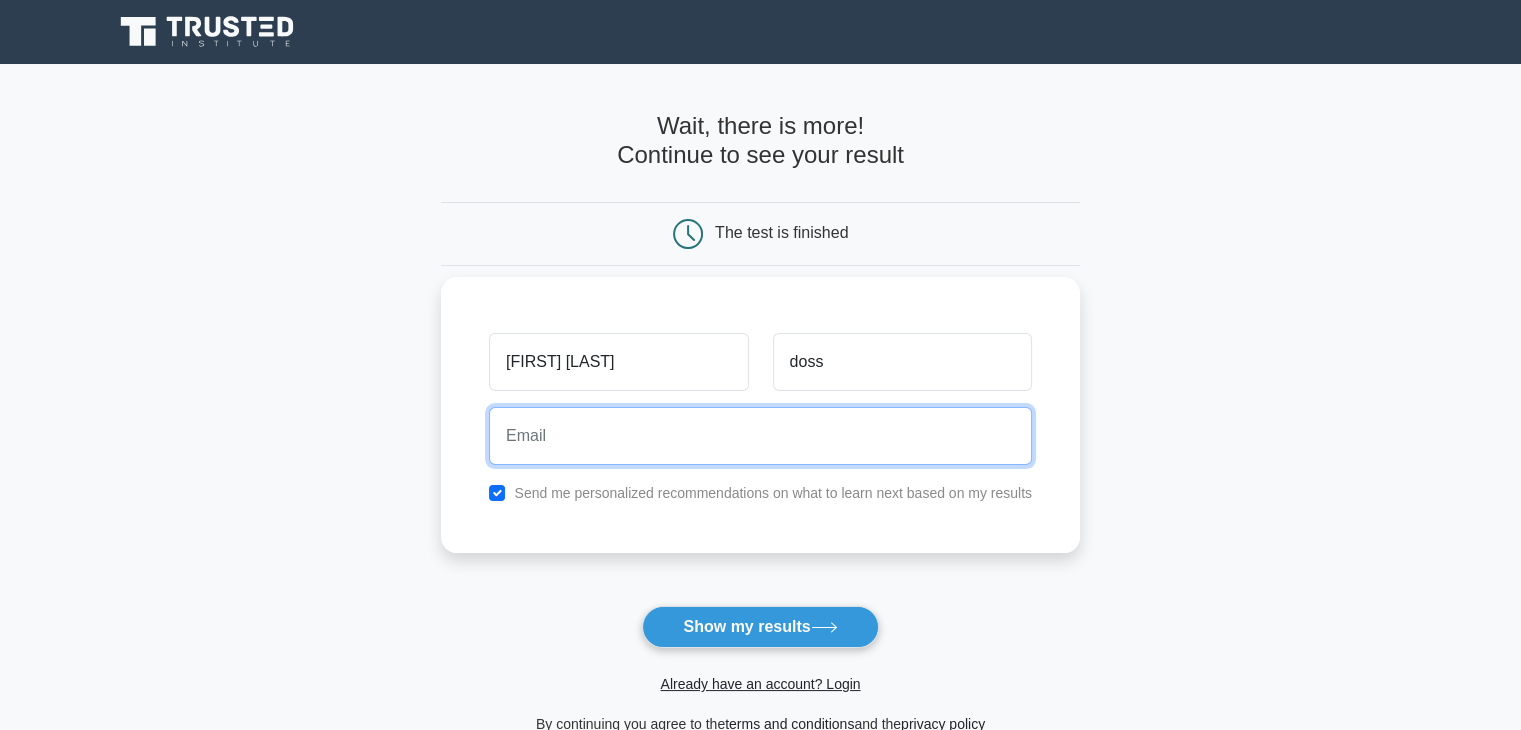 click at bounding box center [760, 436] 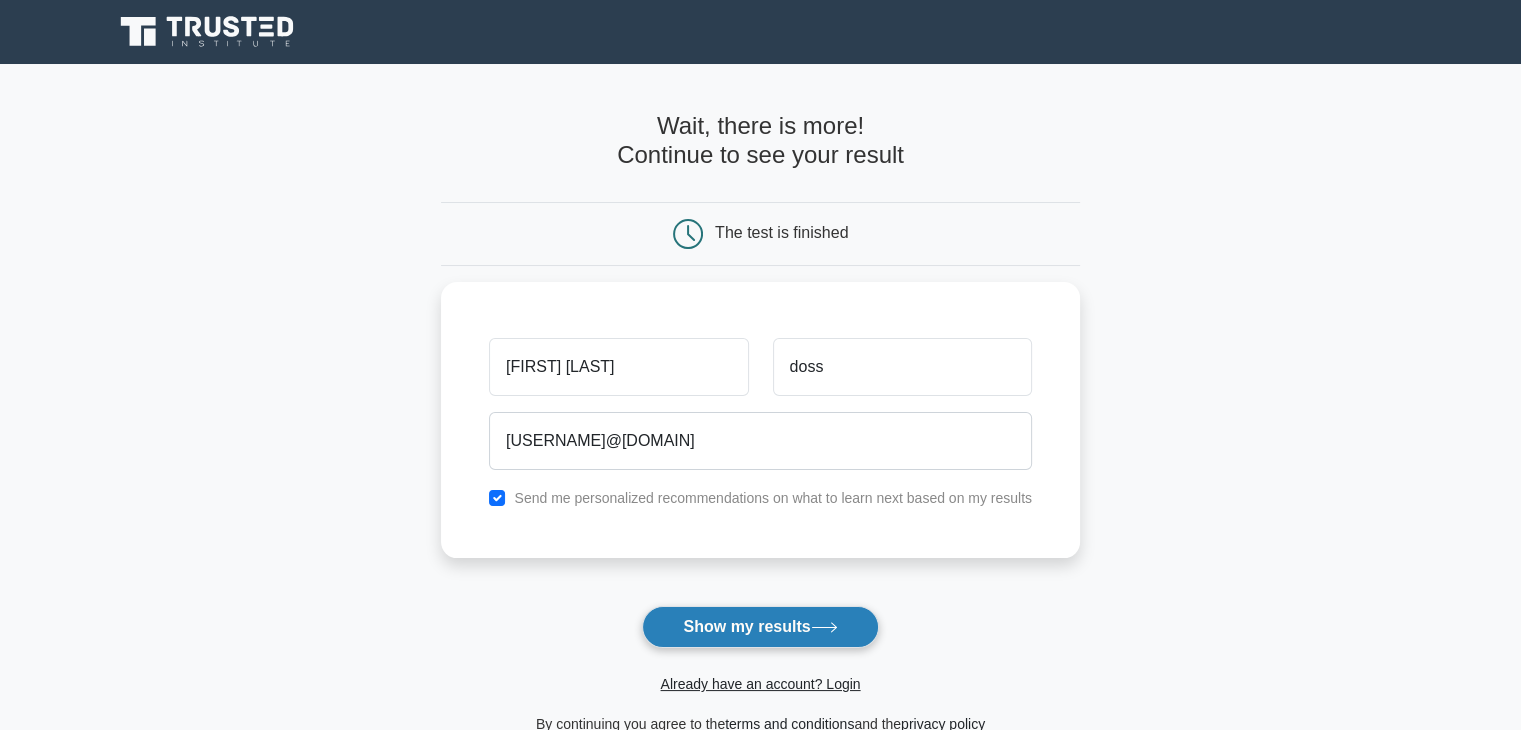 click on "Show my results" at bounding box center [760, 627] 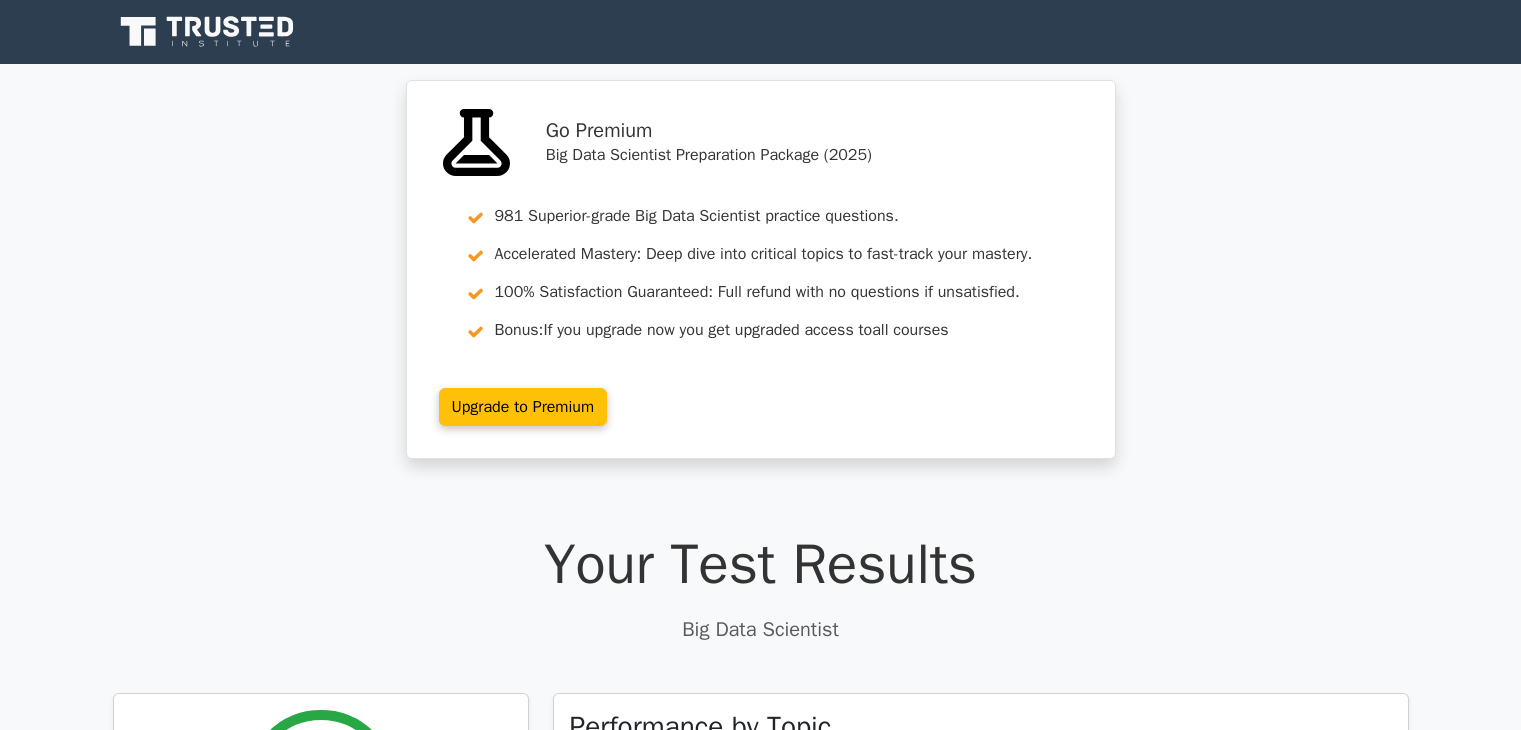 scroll, scrollTop: 0, scrollLeft: 0, axis: both 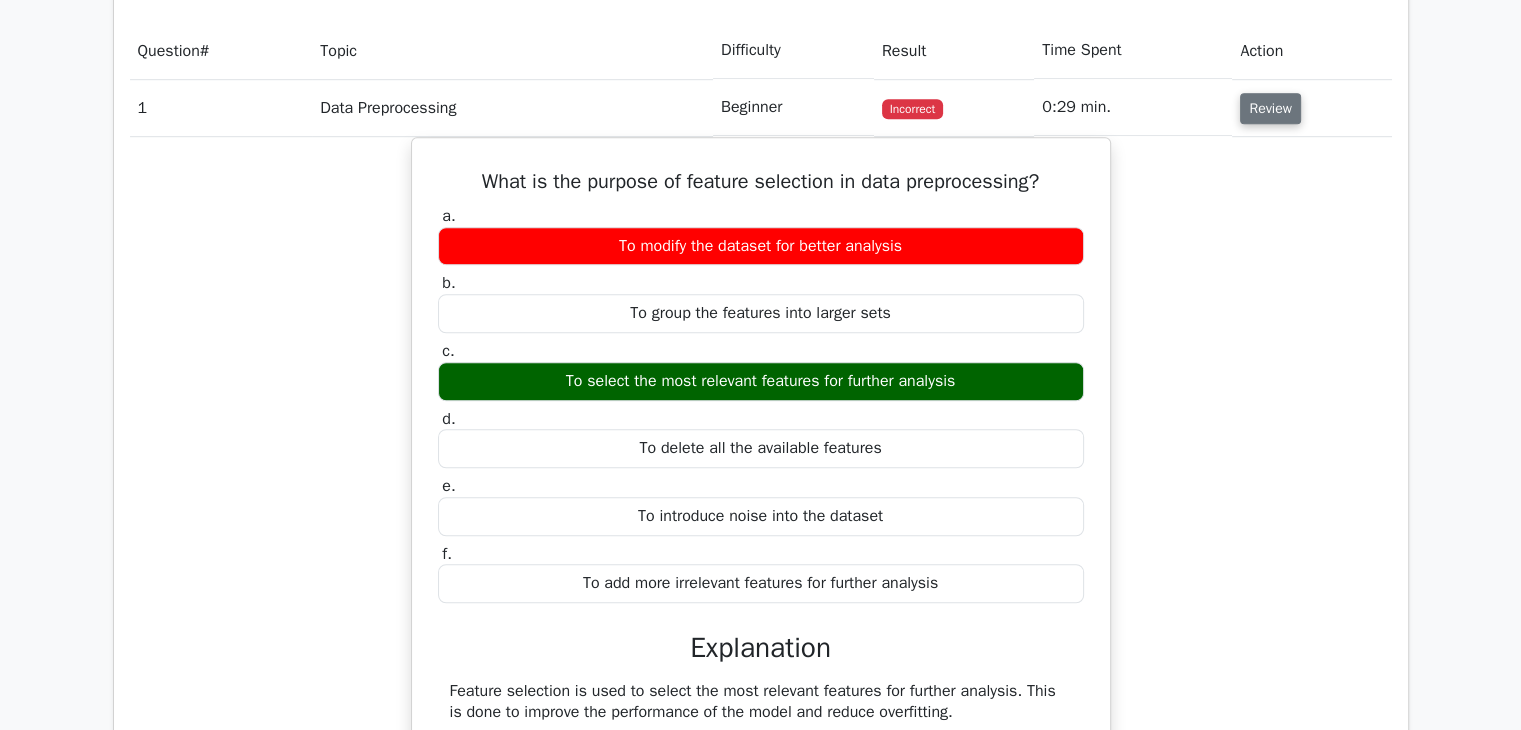 click on "Review" at bounding box center (1270, 108) 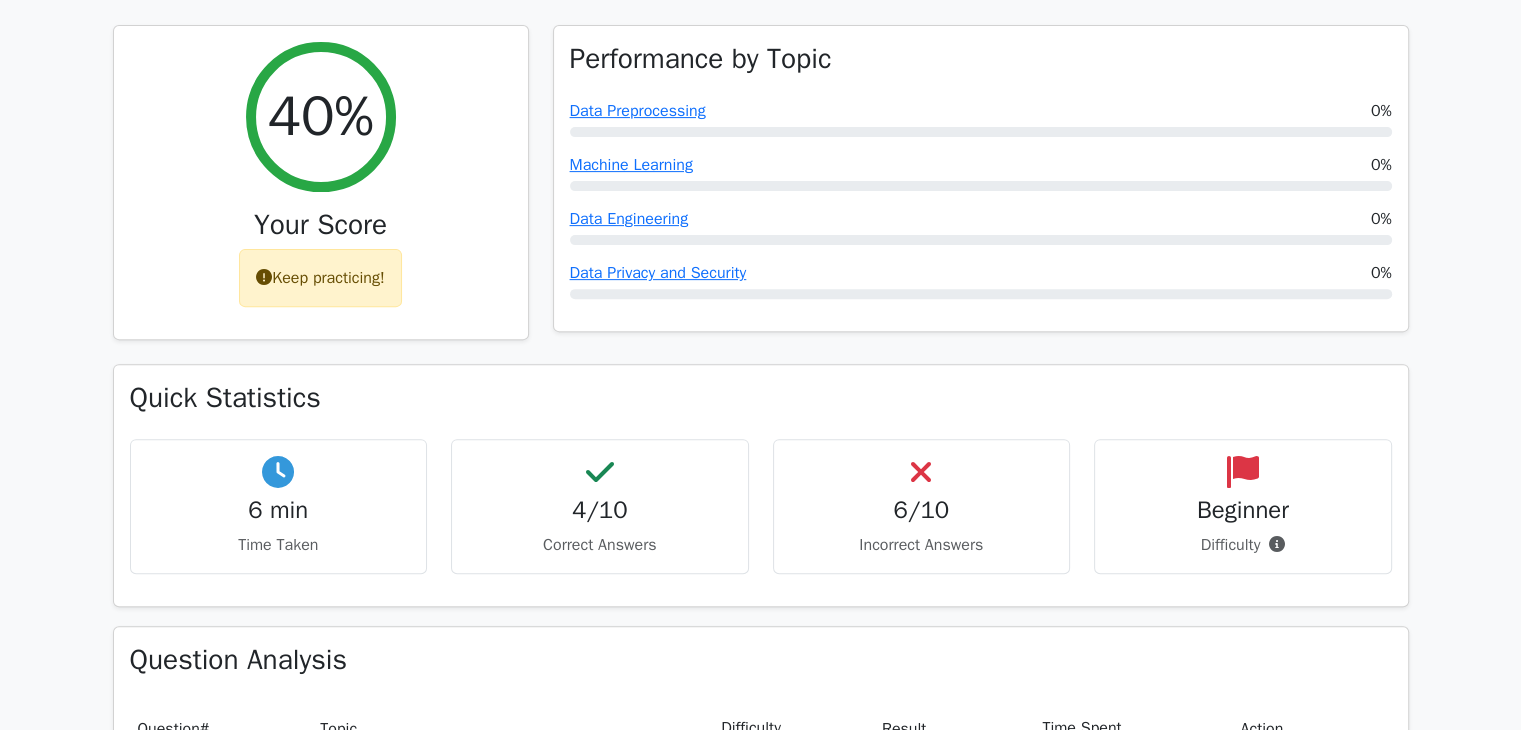 scroll, scrollTop: 667, scrollLeft: 0, axis: vertical 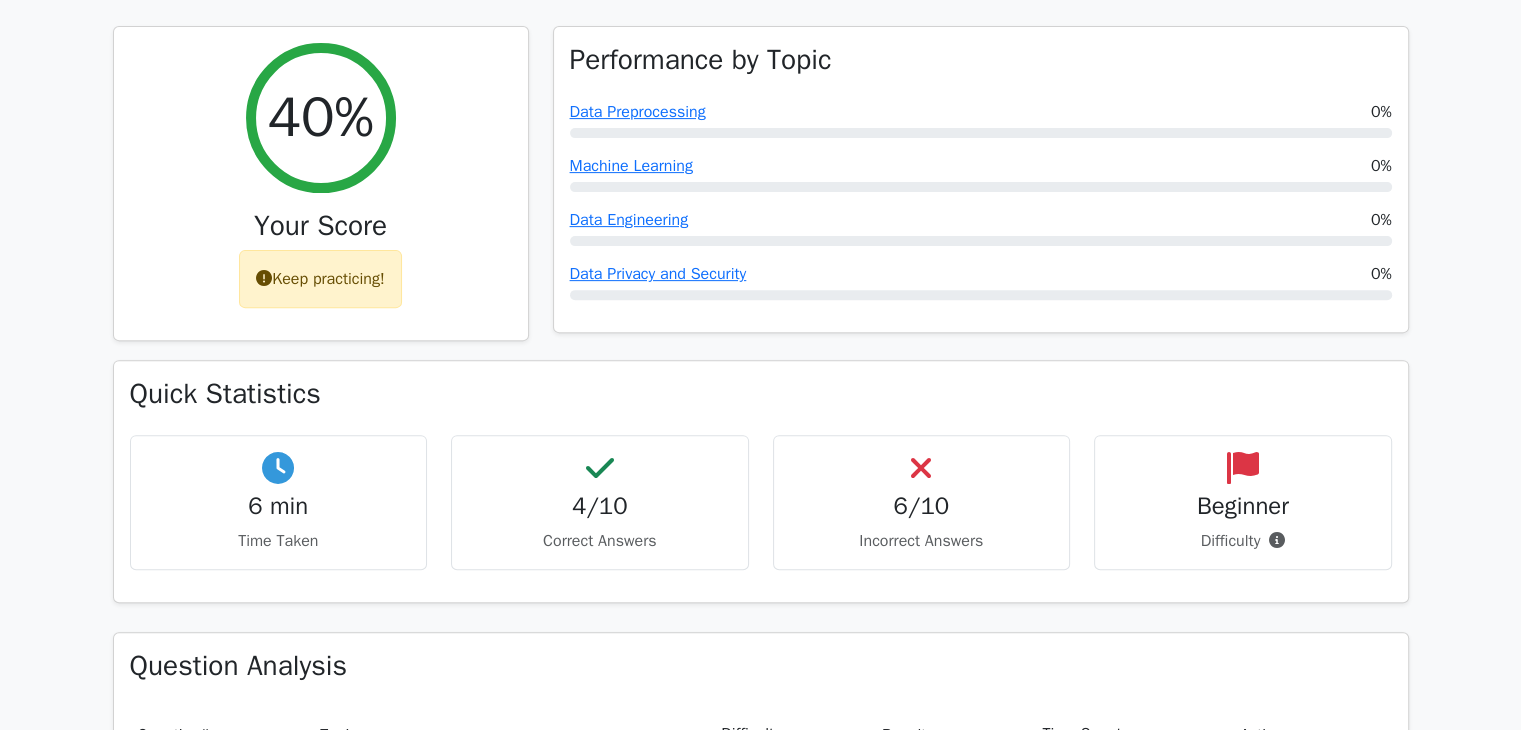 click on "Beginner
Difficulty" at bounding box center [1243, 502] 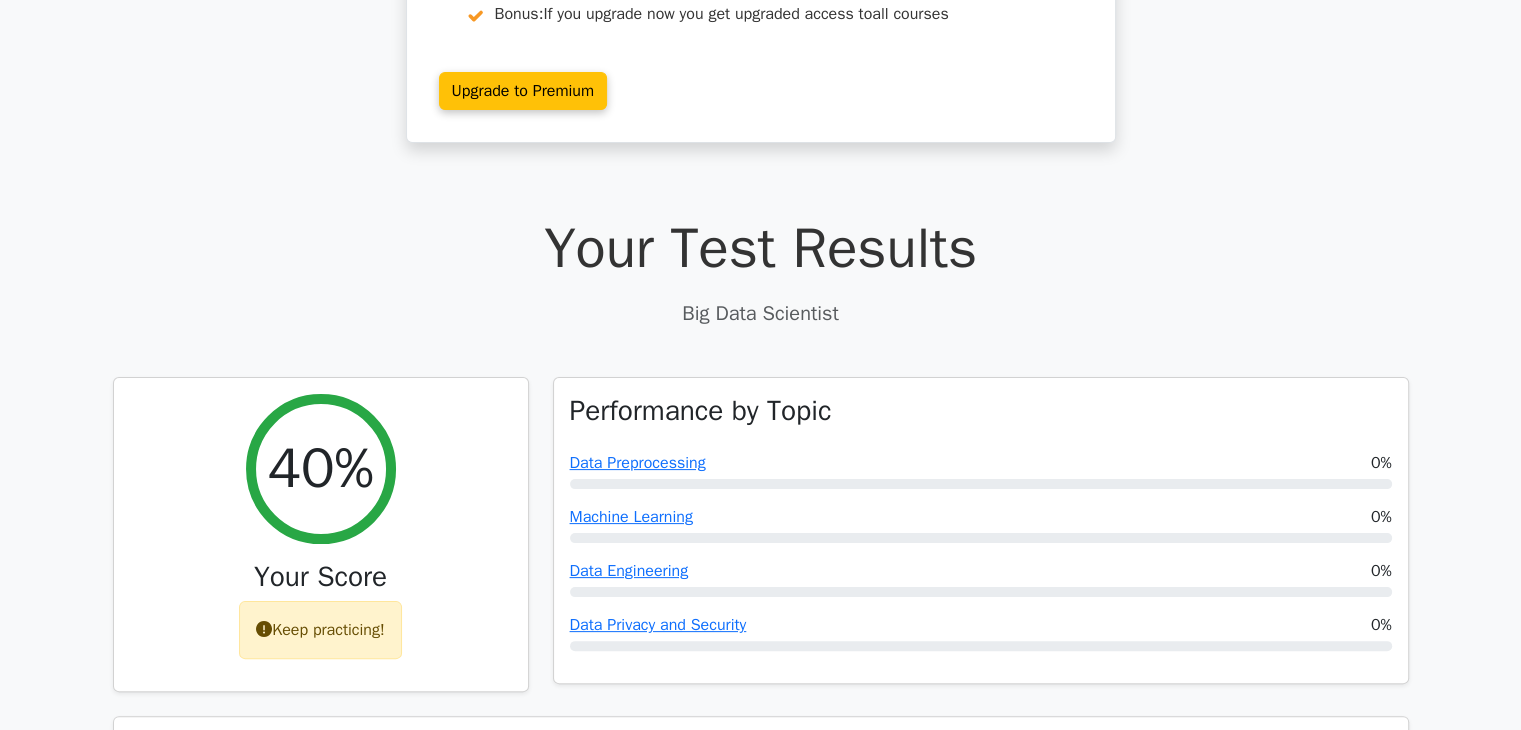 scroll, scrollTop: 0, scrollLeft: 0, axis: both 